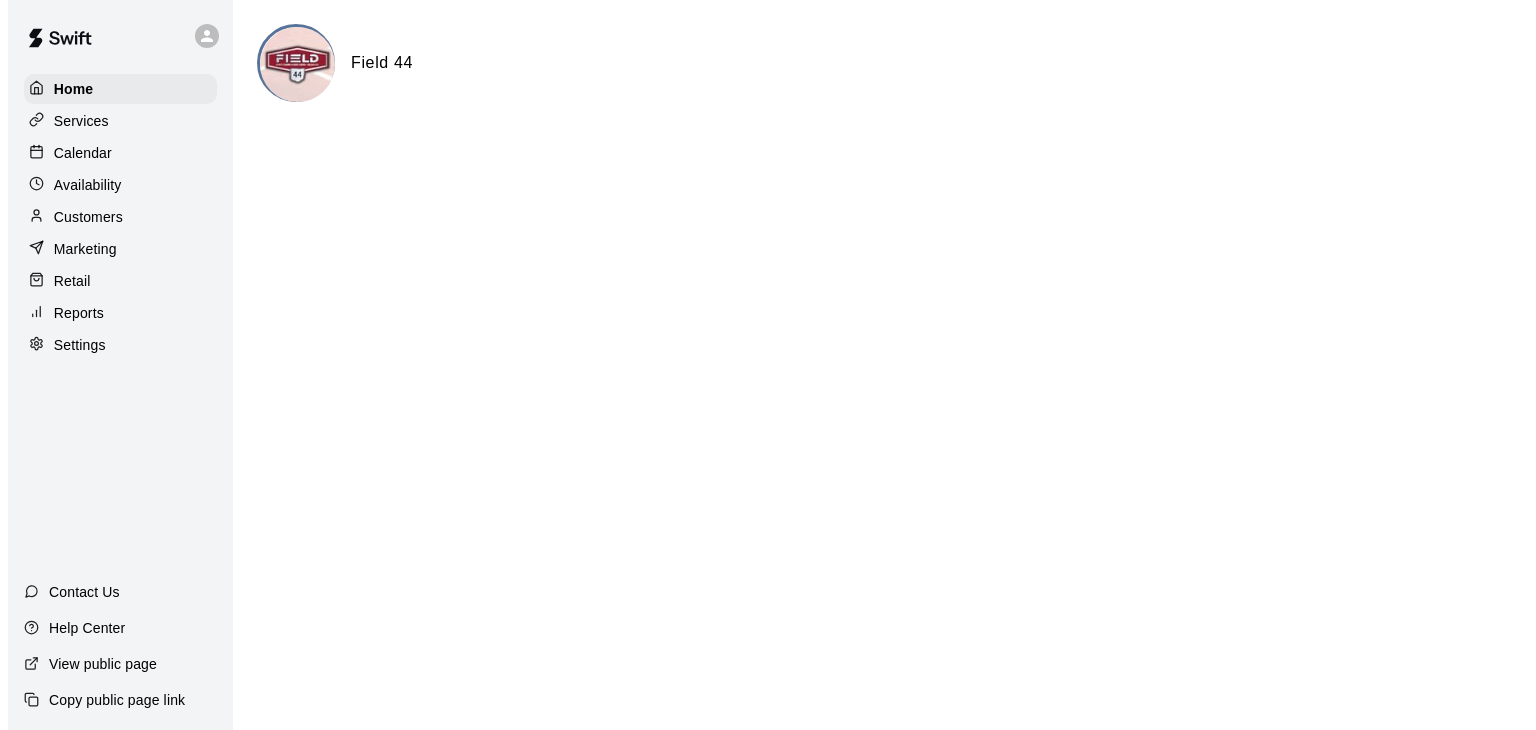 scroll, scrollTop: 0, scrollLeft: 0, axis: both 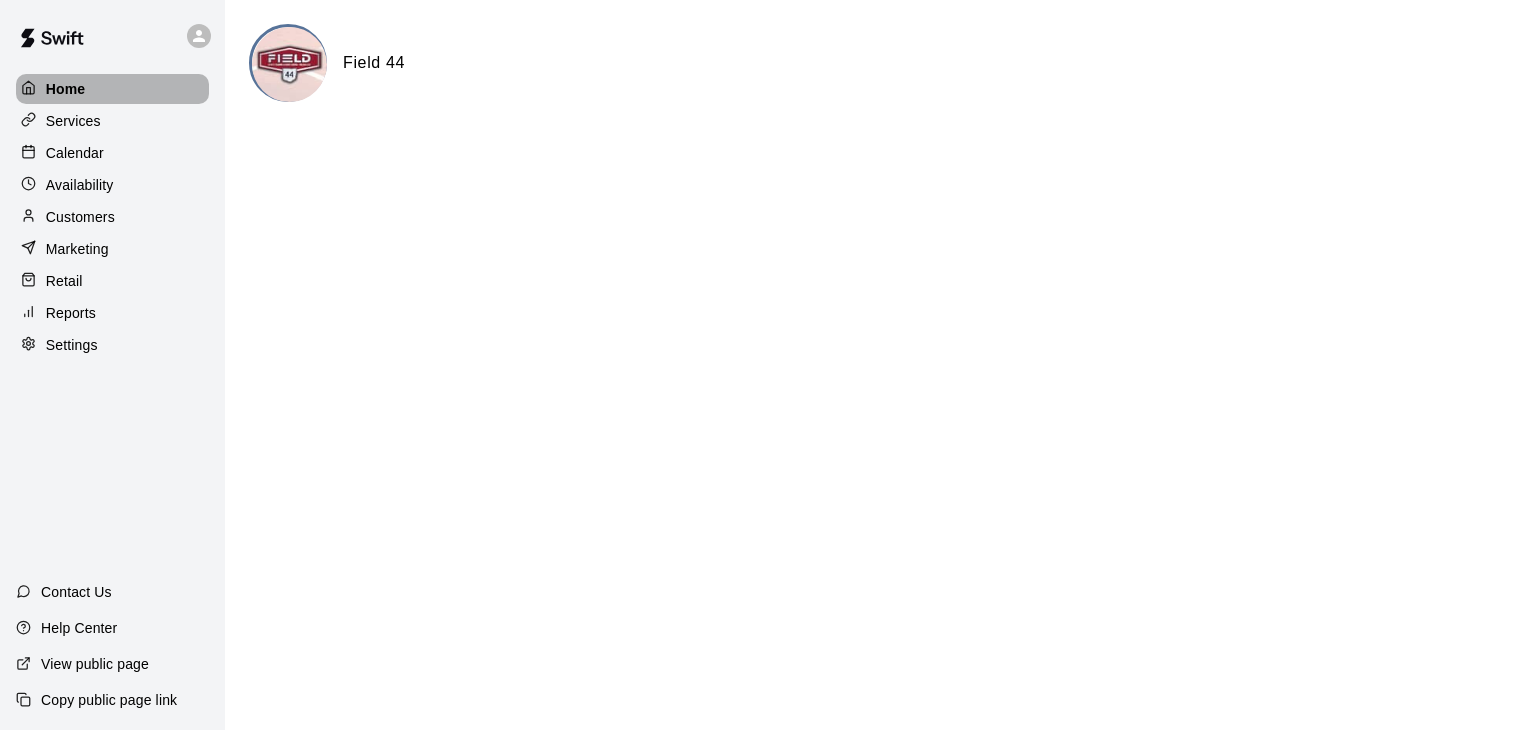 click on "Home" at bounding box center (66, 89) 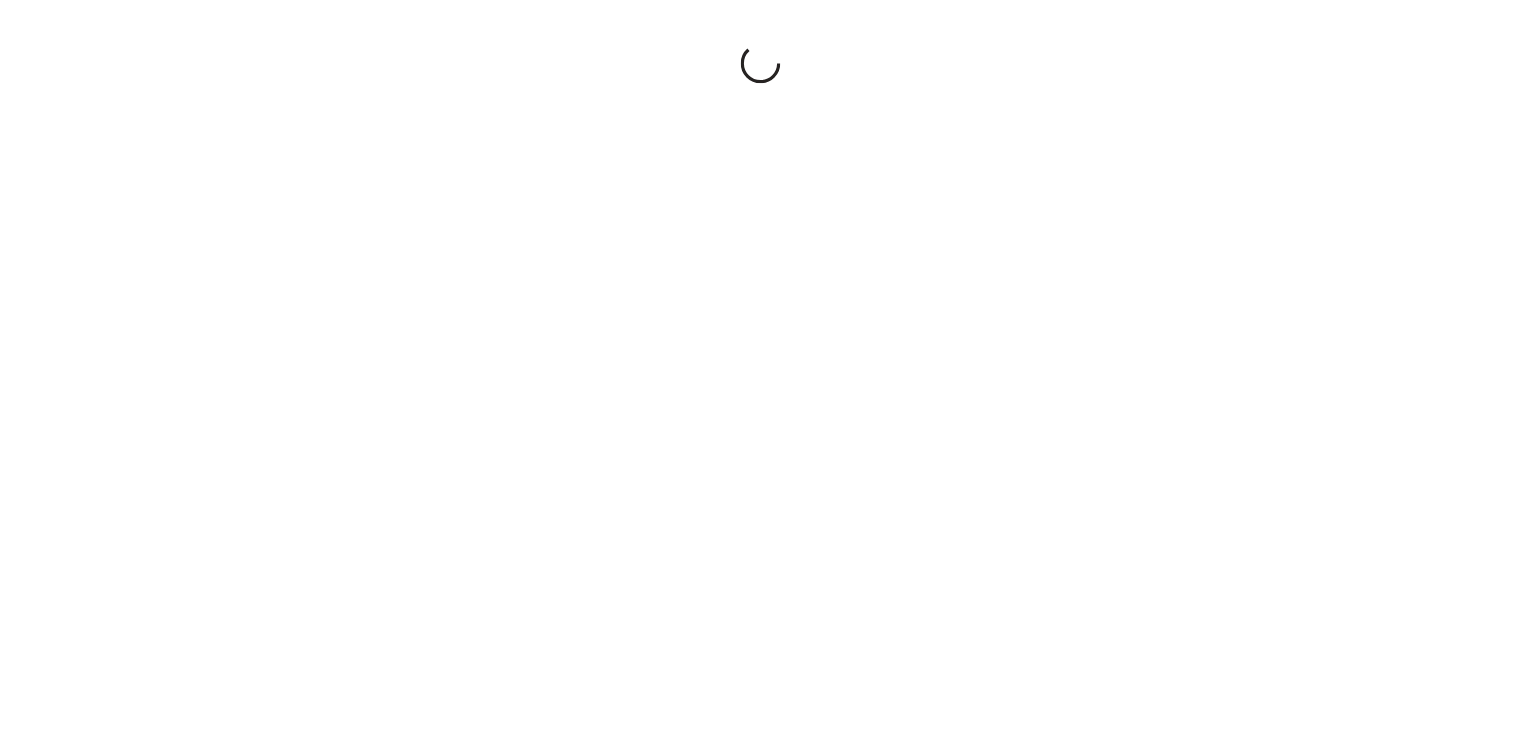 scroll, scrollTop: 0, scrollLeft: 0, axis: both 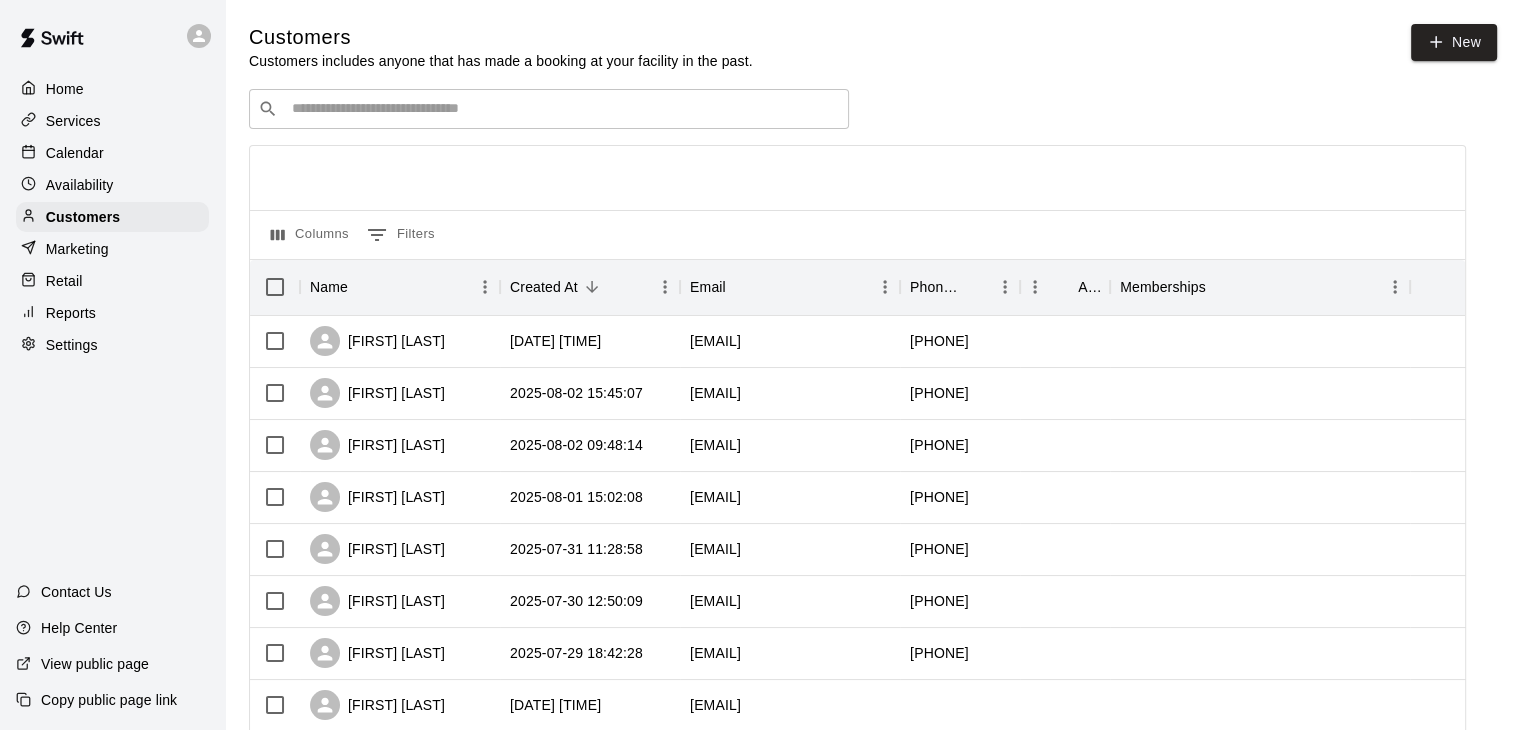 click on "Marketing" at bounding box center [77, 249] 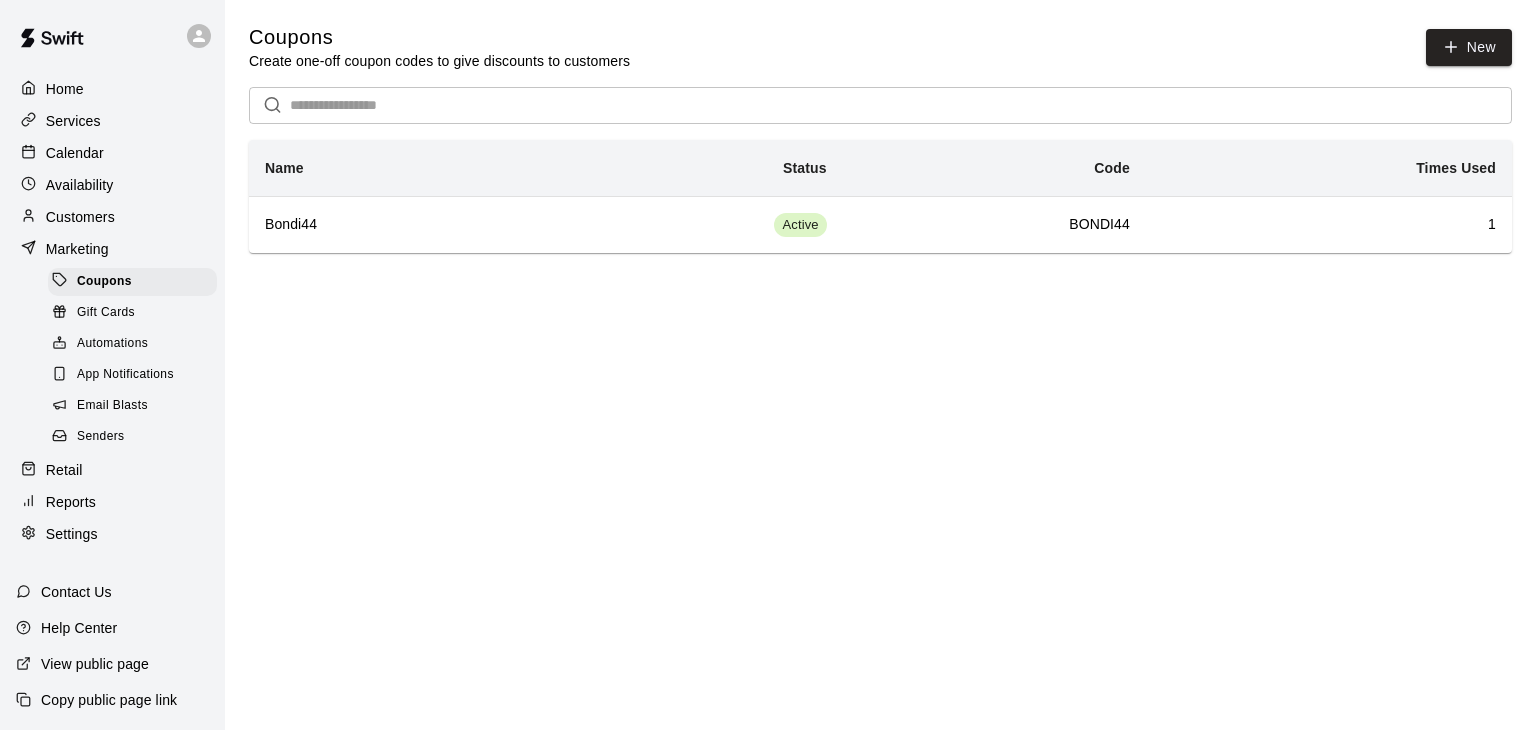 click on "Email Blasts" at bounding box center (112, 406) 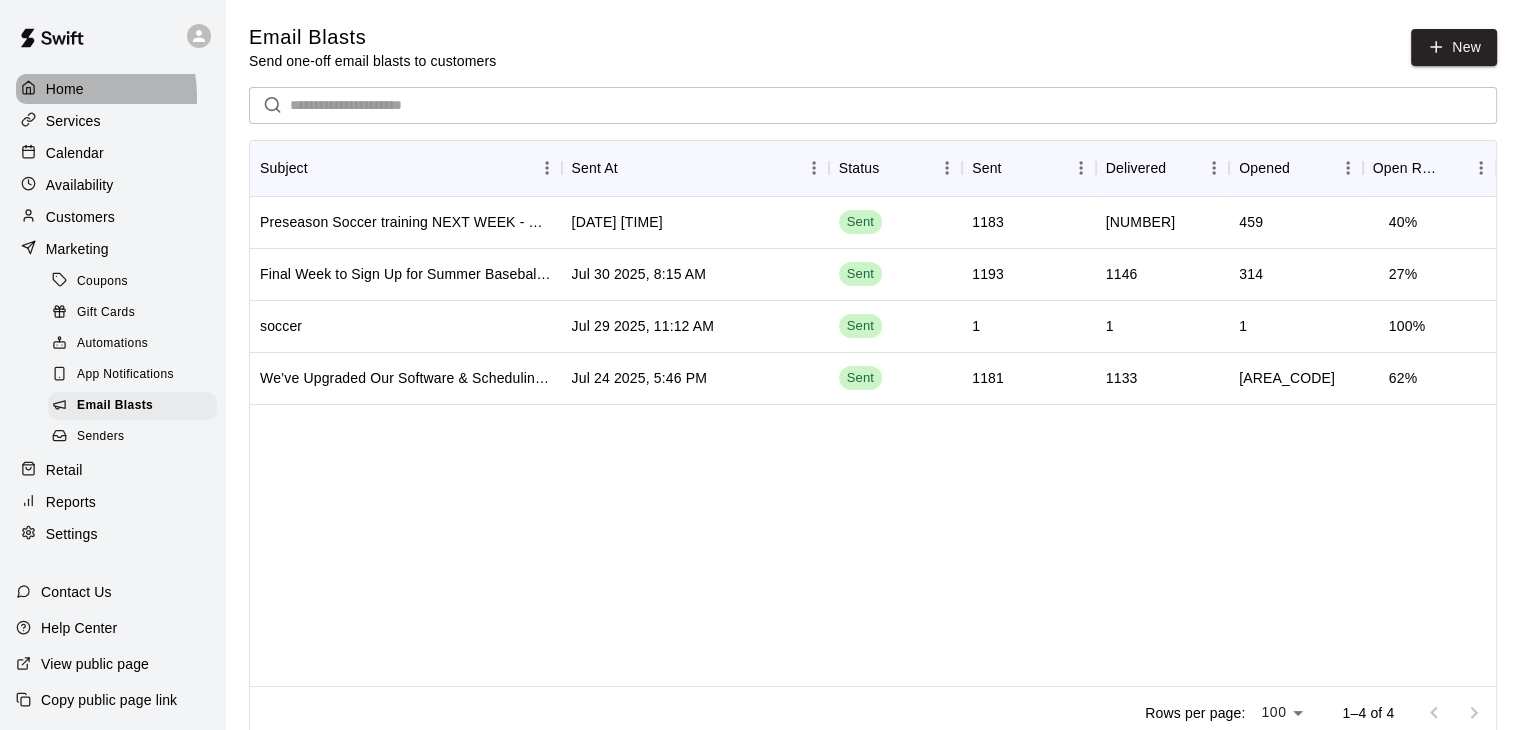 click on "Home" at bounding box center (65, 89) 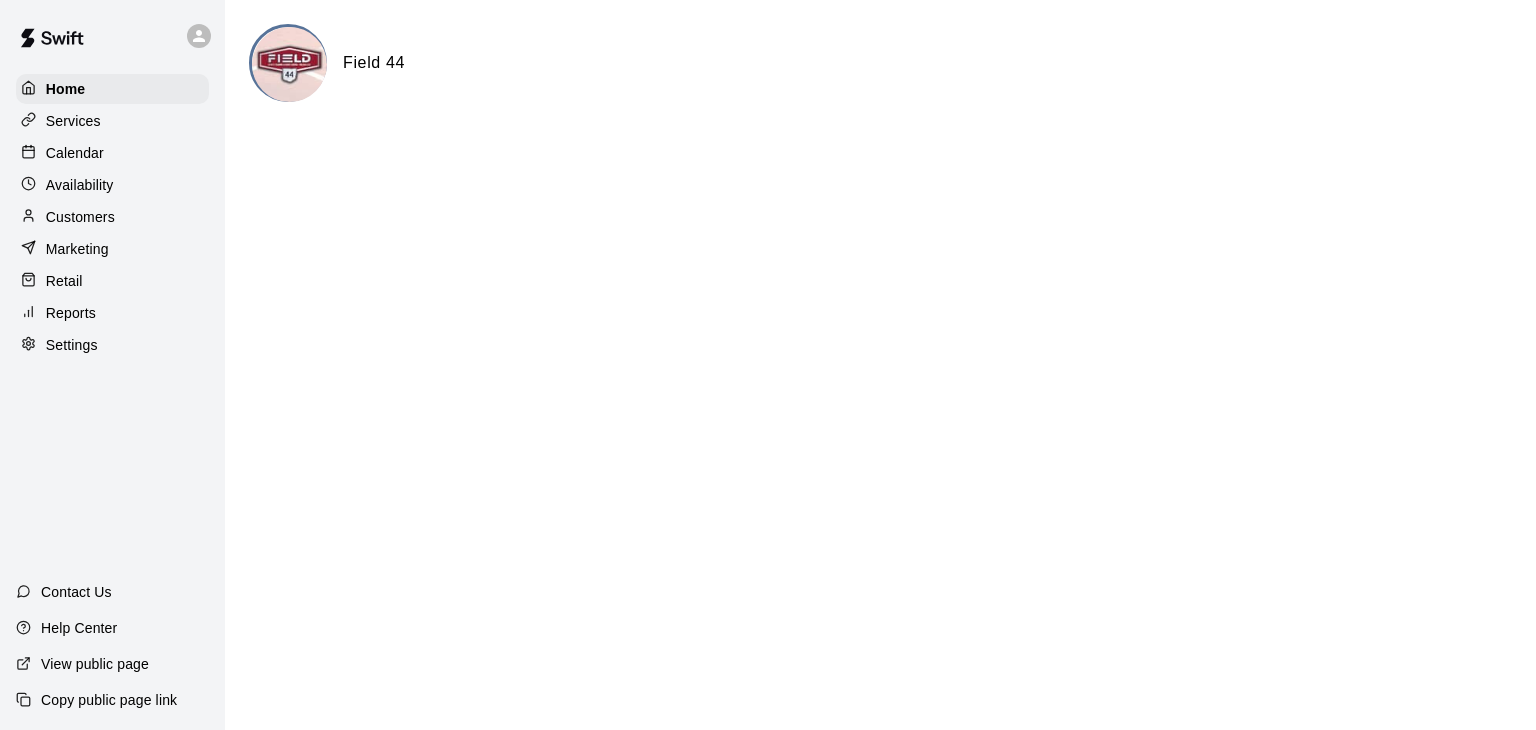 click on "Marketing" at bounding box center [77, 249] 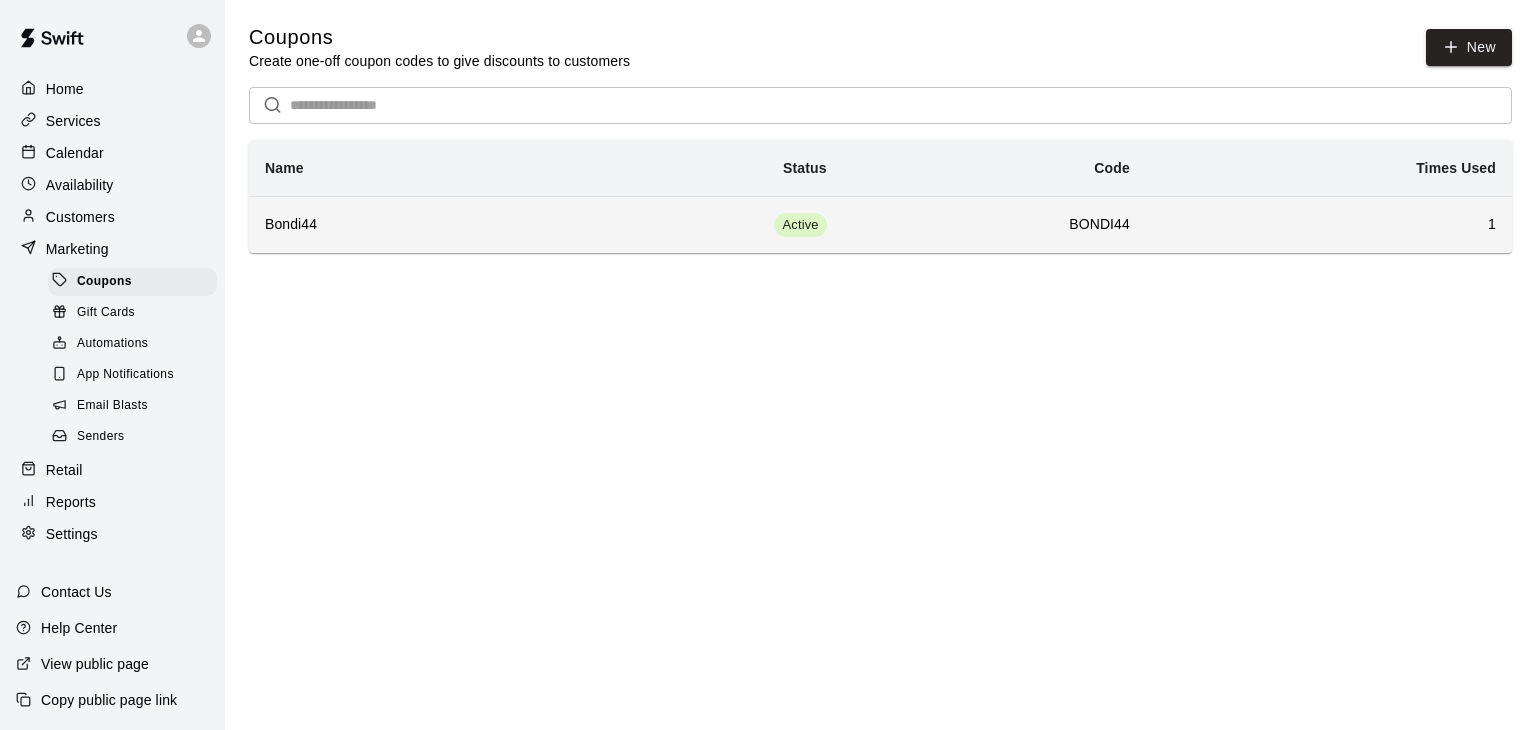 click on "Bondi44" at bounding box center (386, 225) 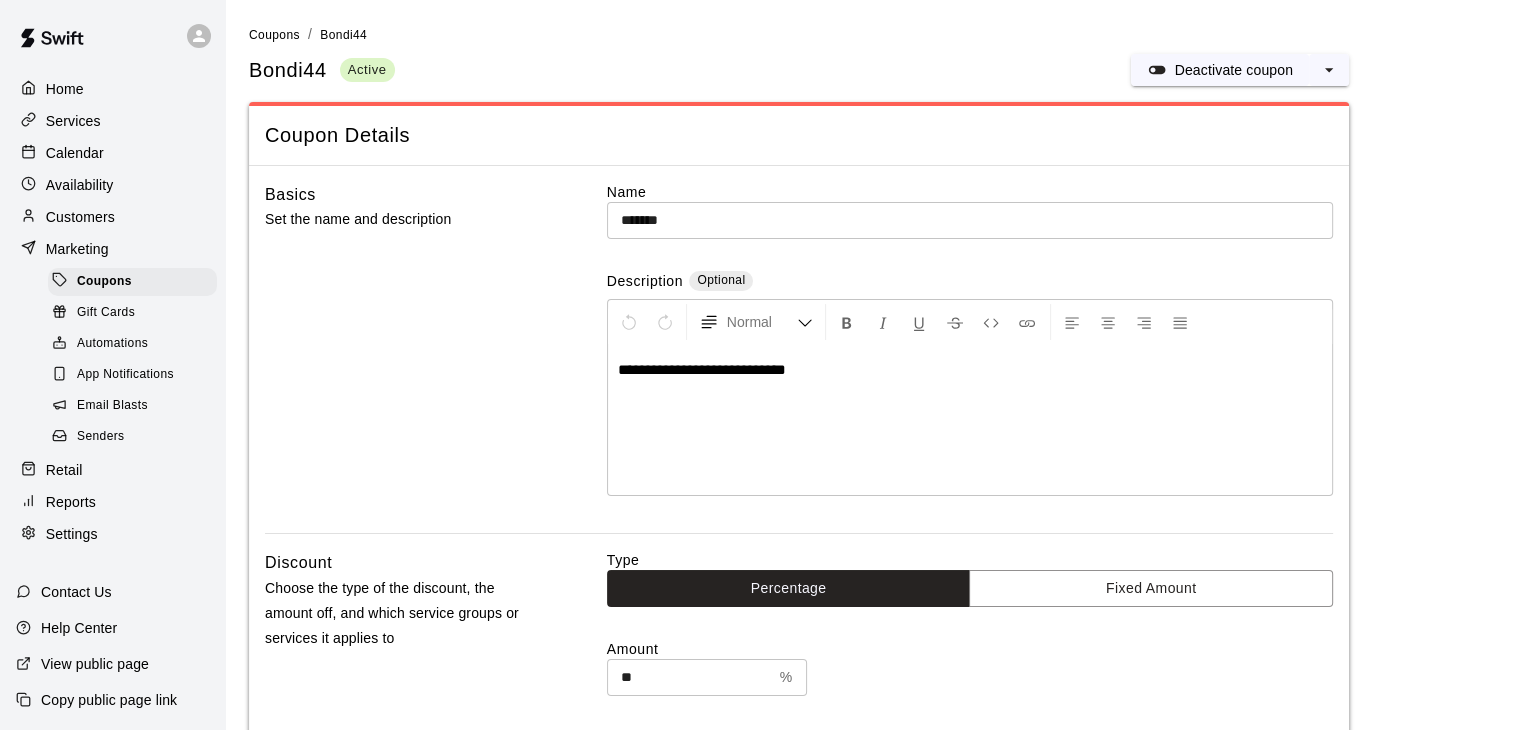 click on "Email Blasts" at bounding box center [112, 406] 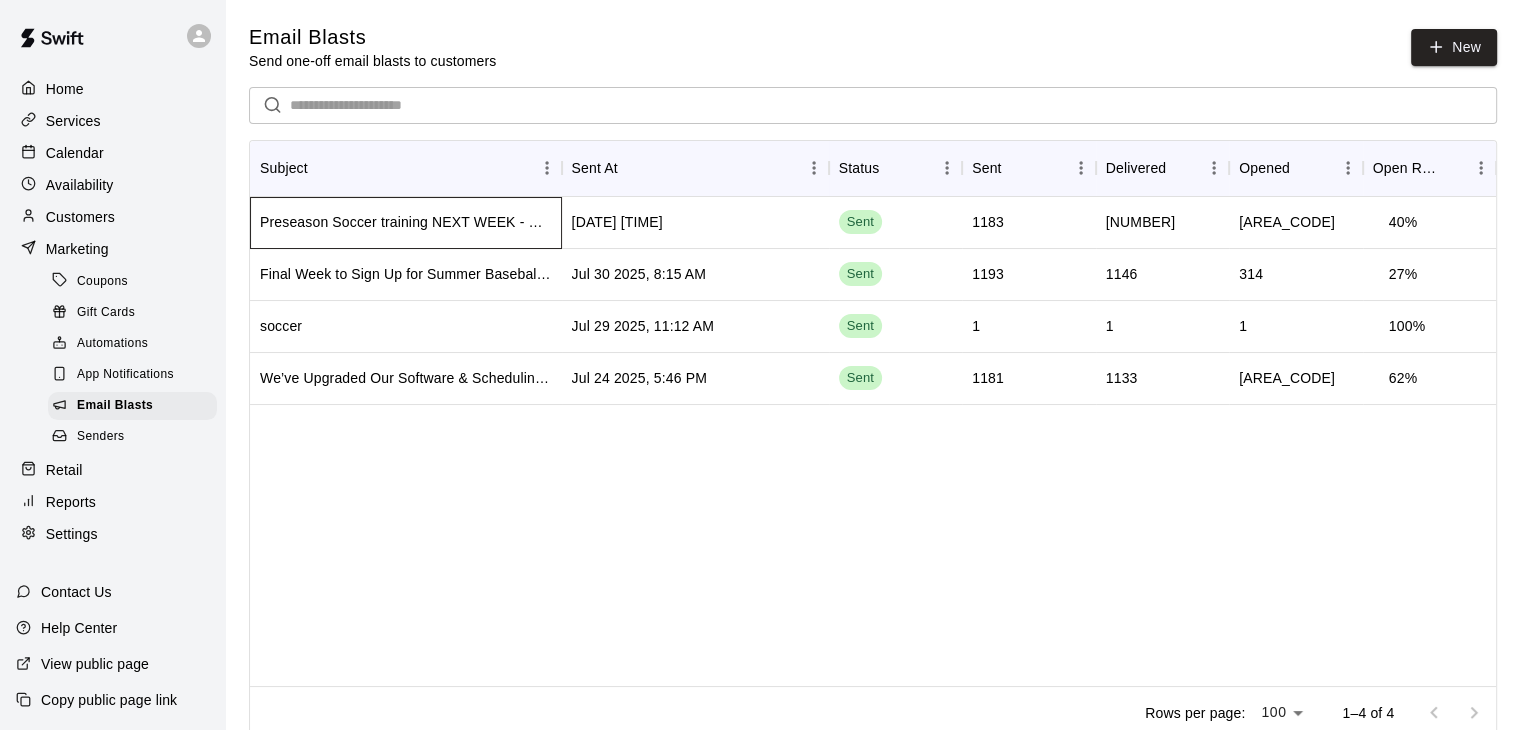 click on "Preseason Soccer training NEXT WEEK - Spots are limited" at bounding box center [406, 222] 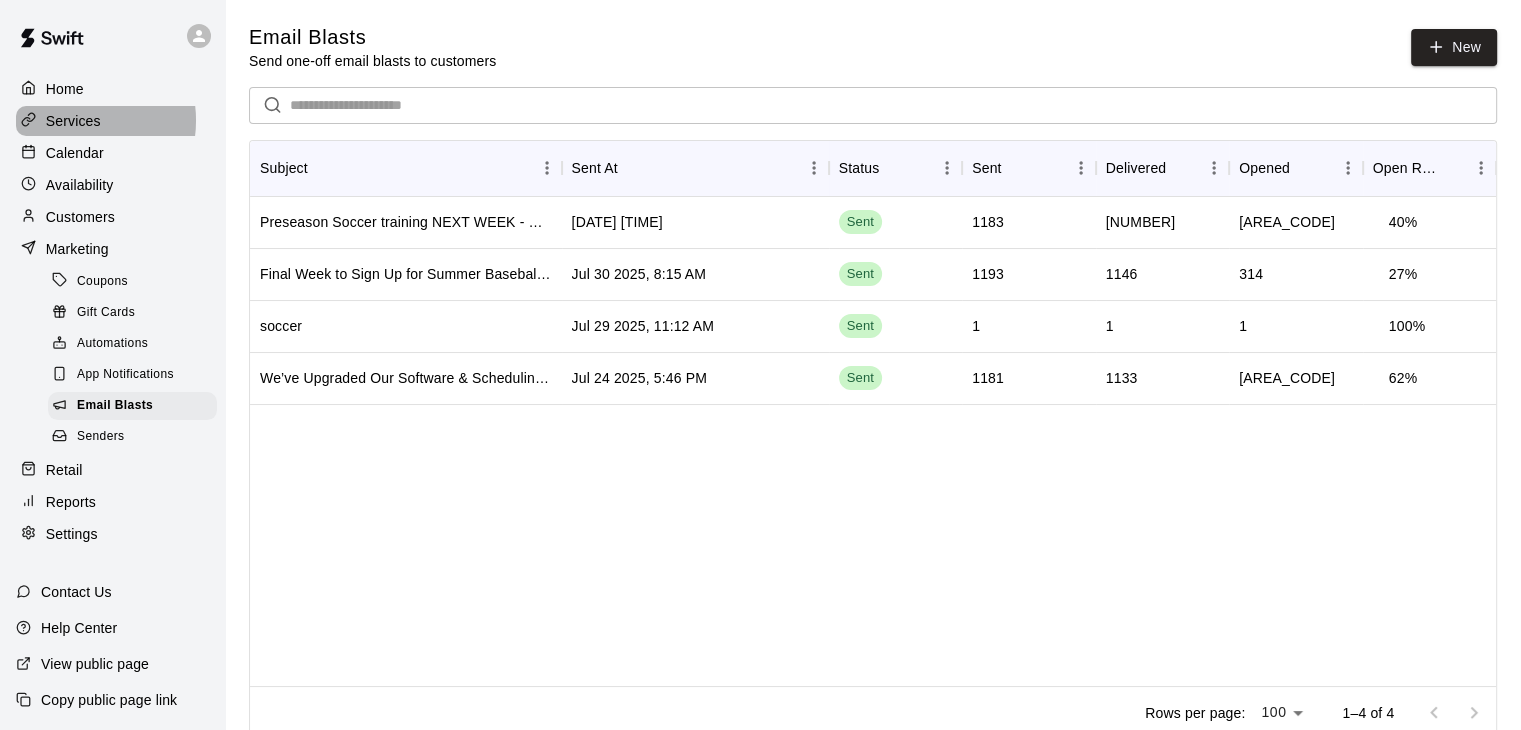 click on "Services" at bounding box center (73, 121) 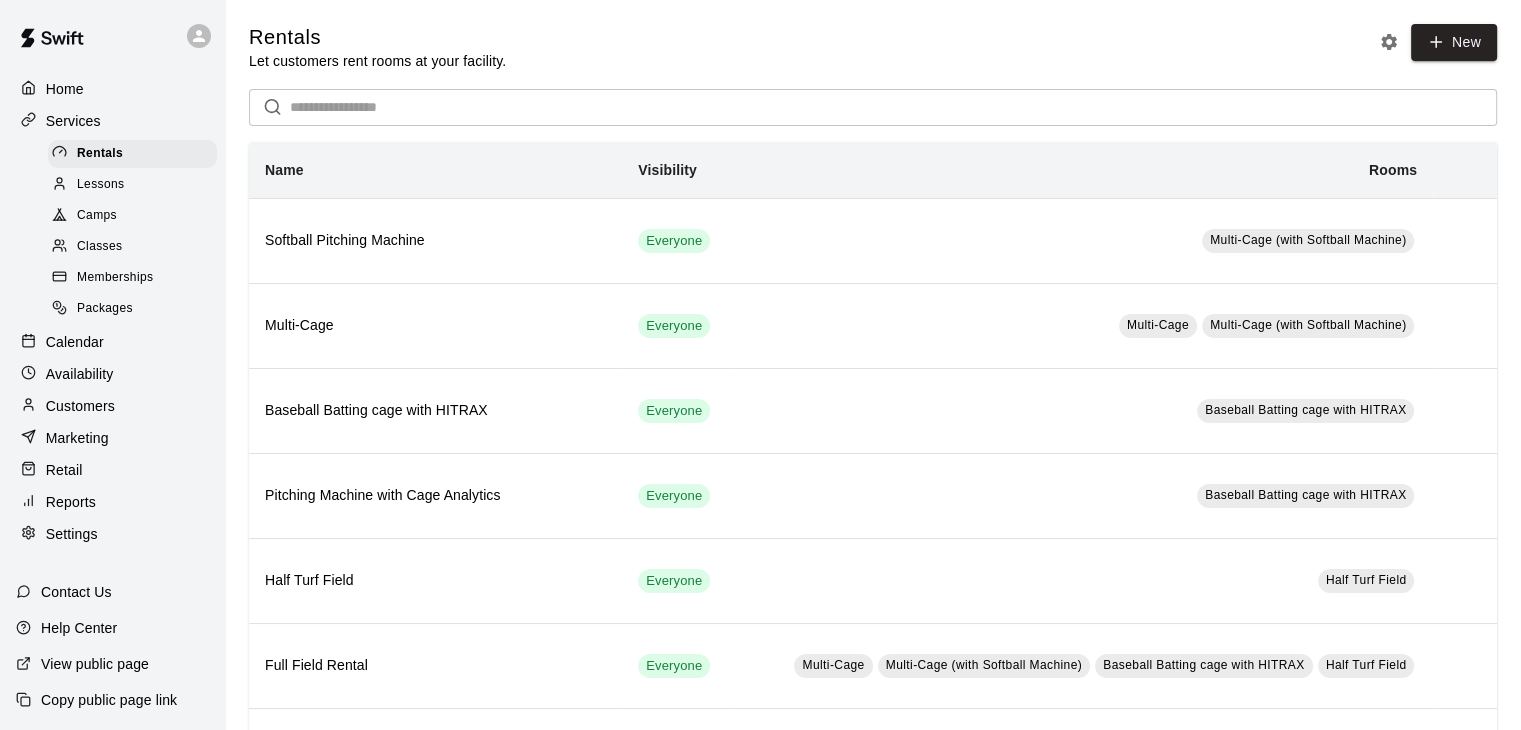 click on "Lessons" at bounding box center [132, 185] 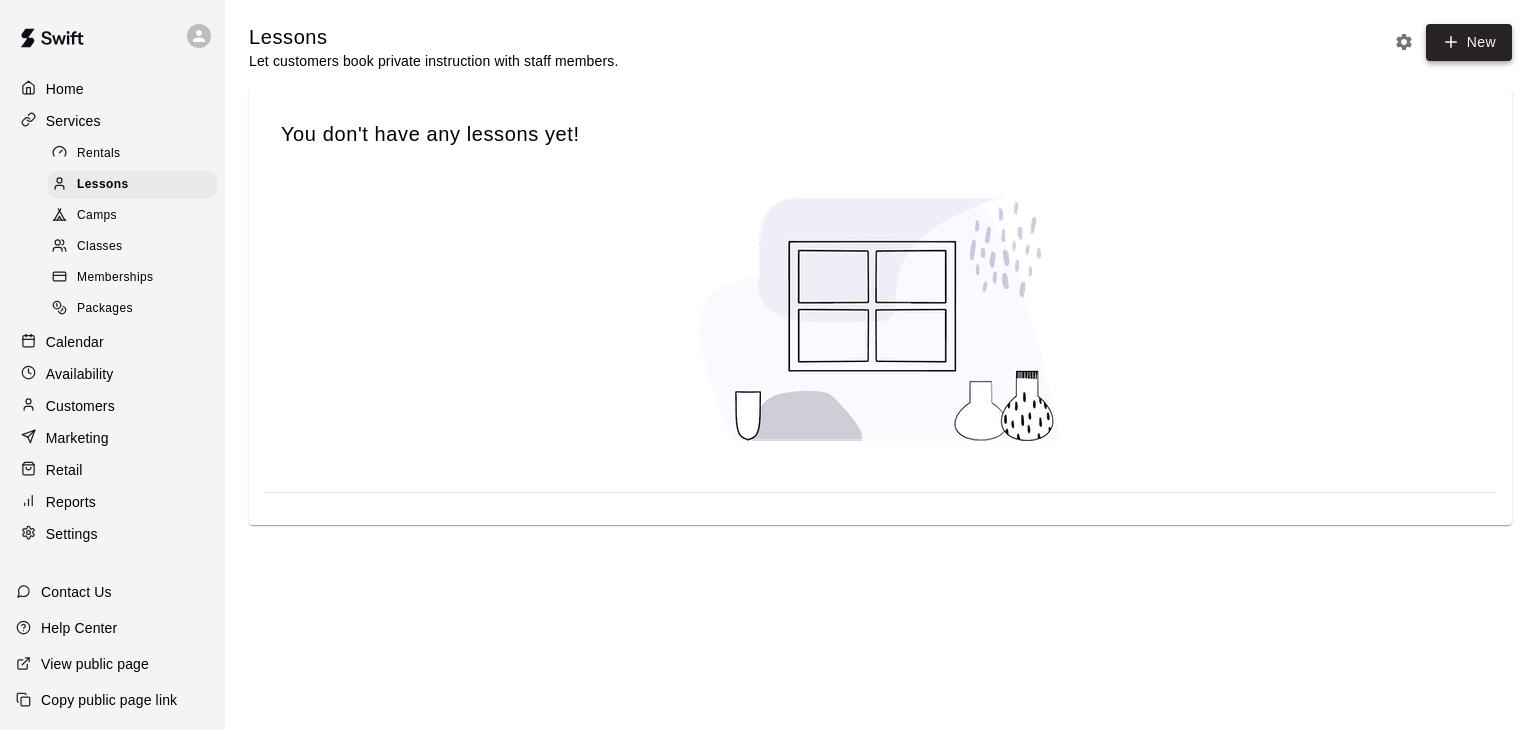 click on "New" at bounding box center [1469, 42] 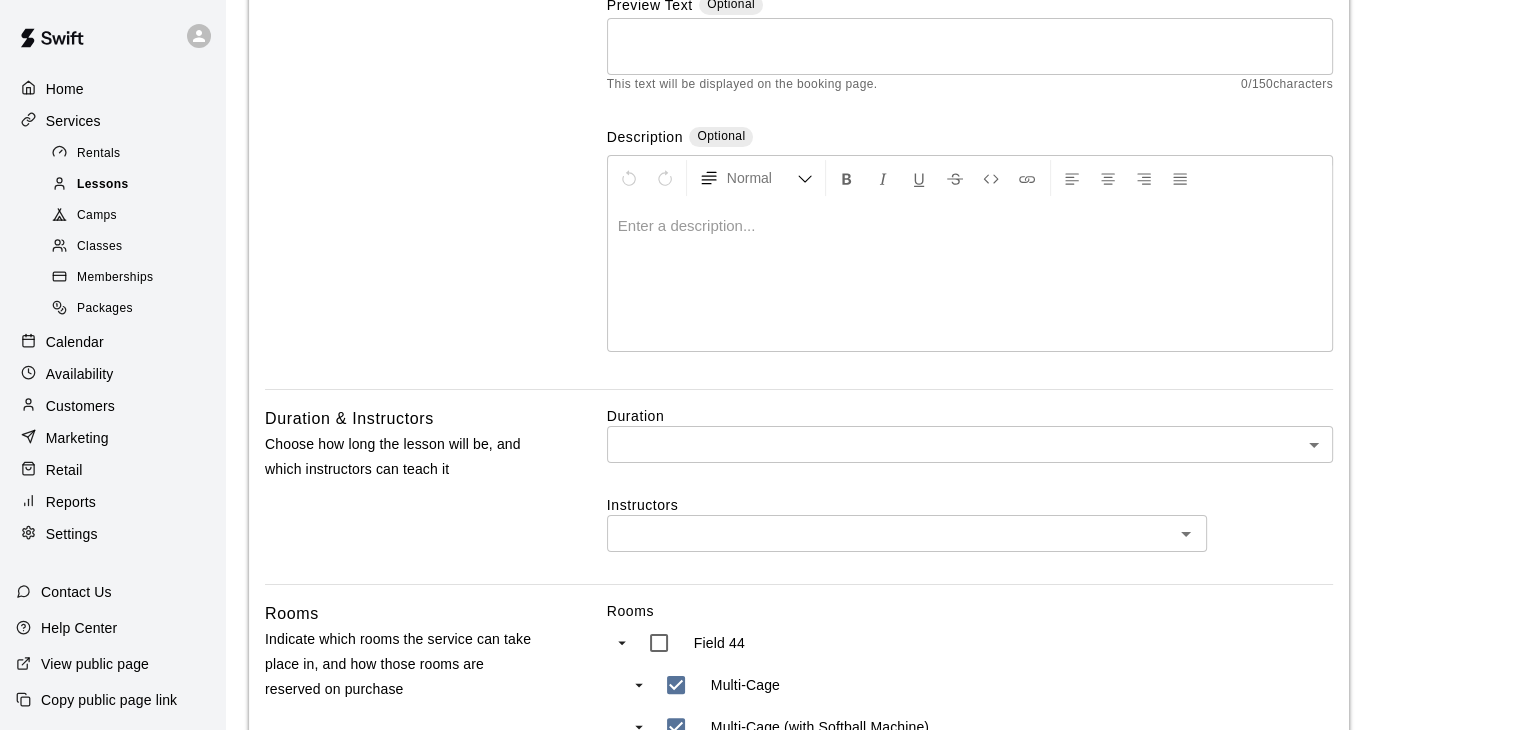 scroll, scrollTop: 130, scrollLeft: 0, axis: vertical 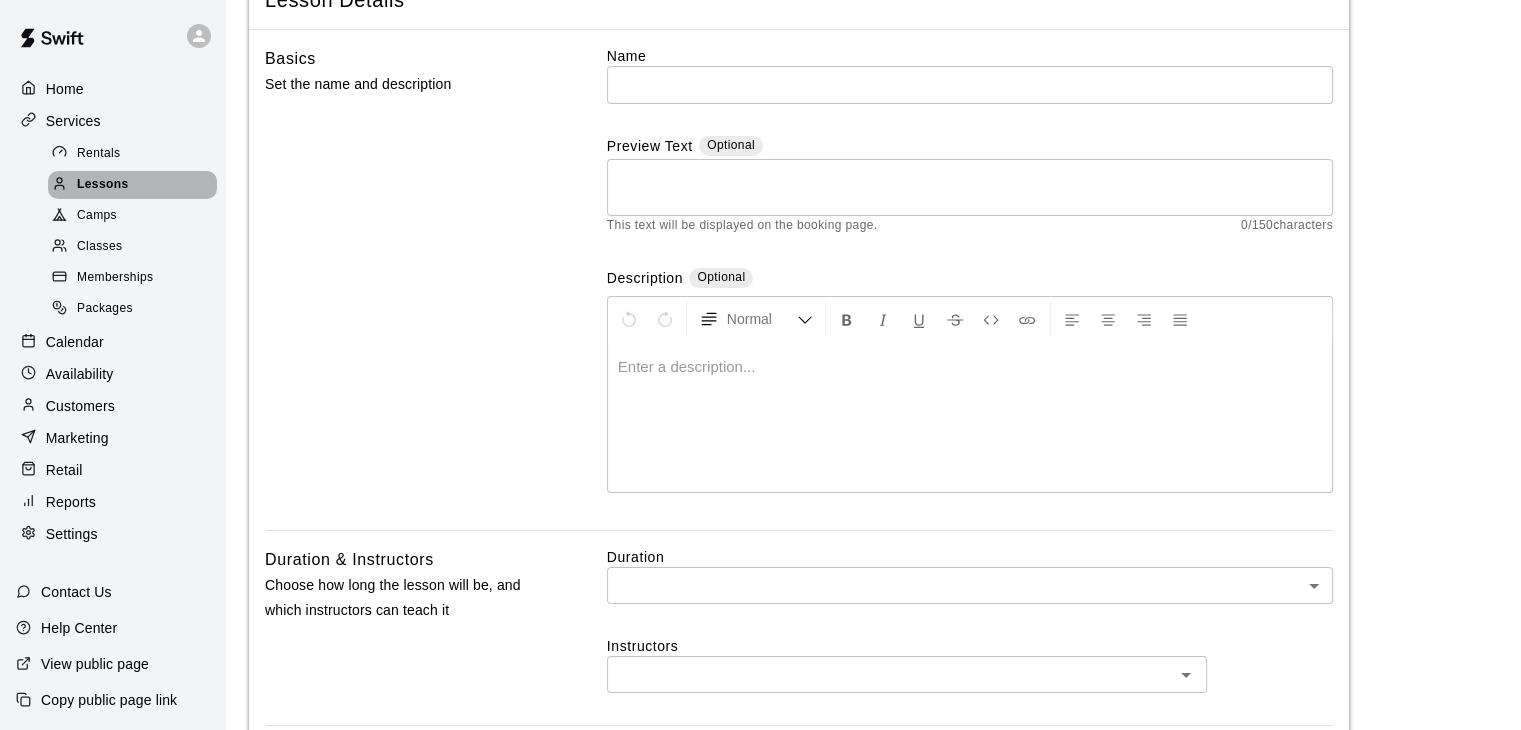 click on "Lessons" at bounding box center (132, 185) 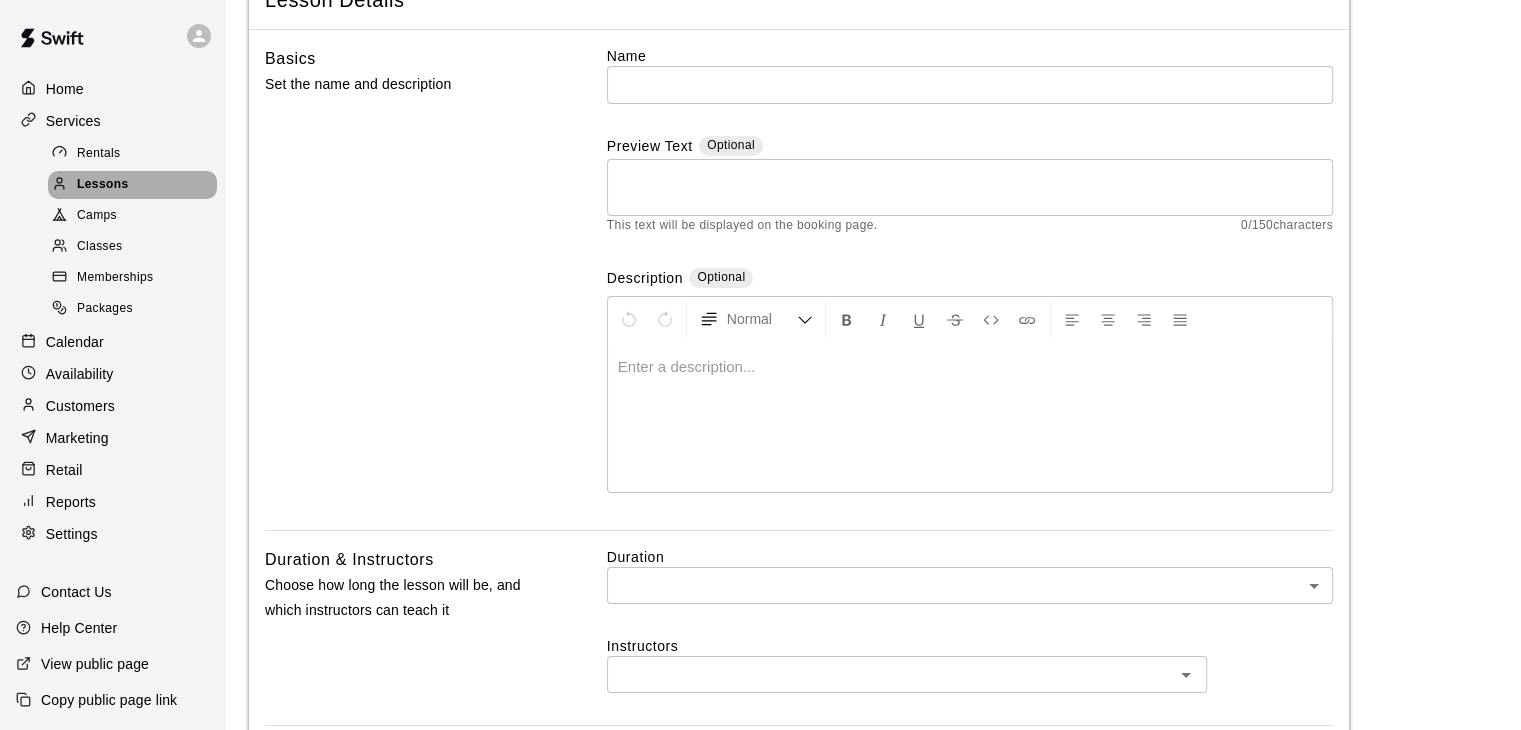 scroll, scrollTop: 0, scrollLeft: 0, axis: both 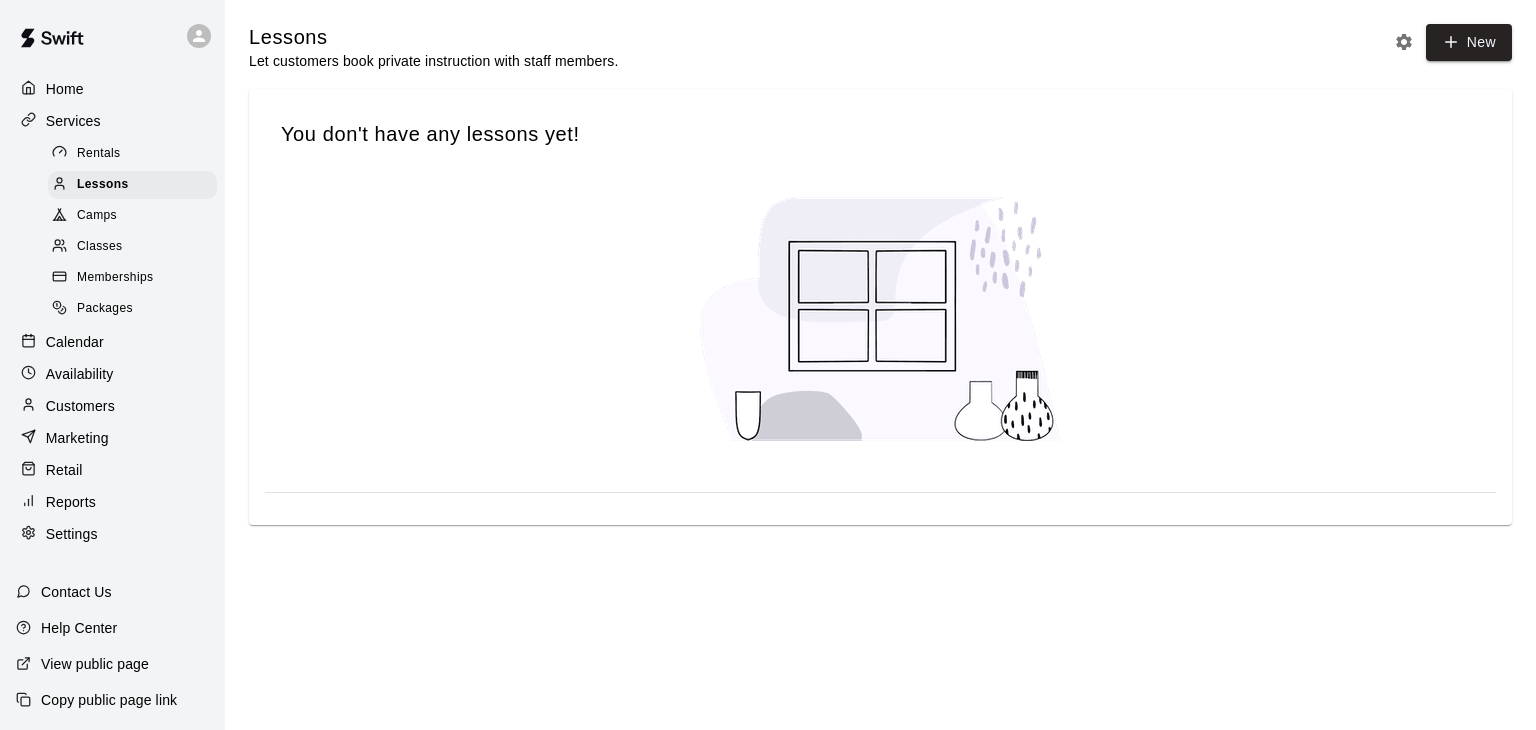 click on "Classes" at bounding box center [99, 247] 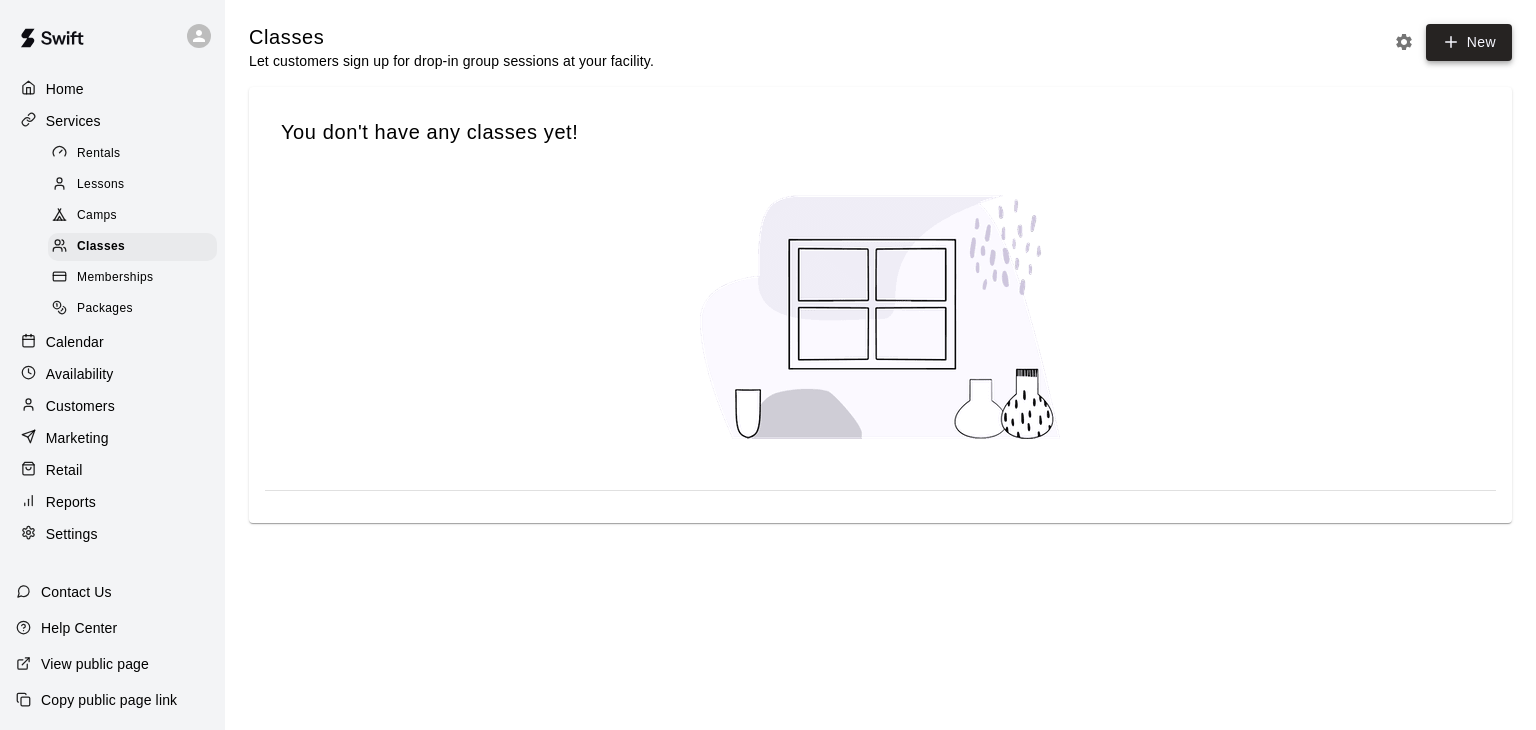 click on "New" at bounding box center (1469, 42) 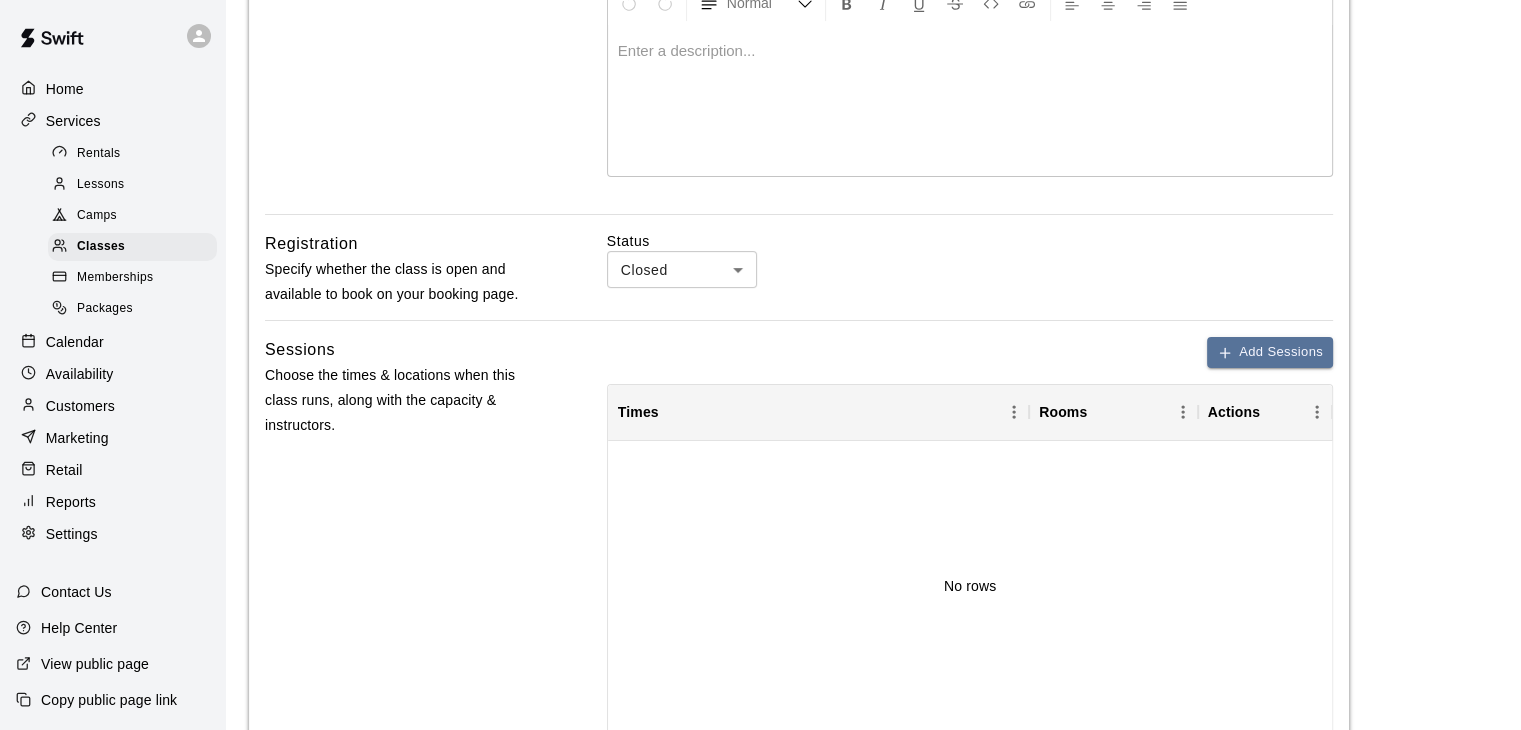 scroll, scrollTop: 500, scrollLeft: 0, axis: vertical 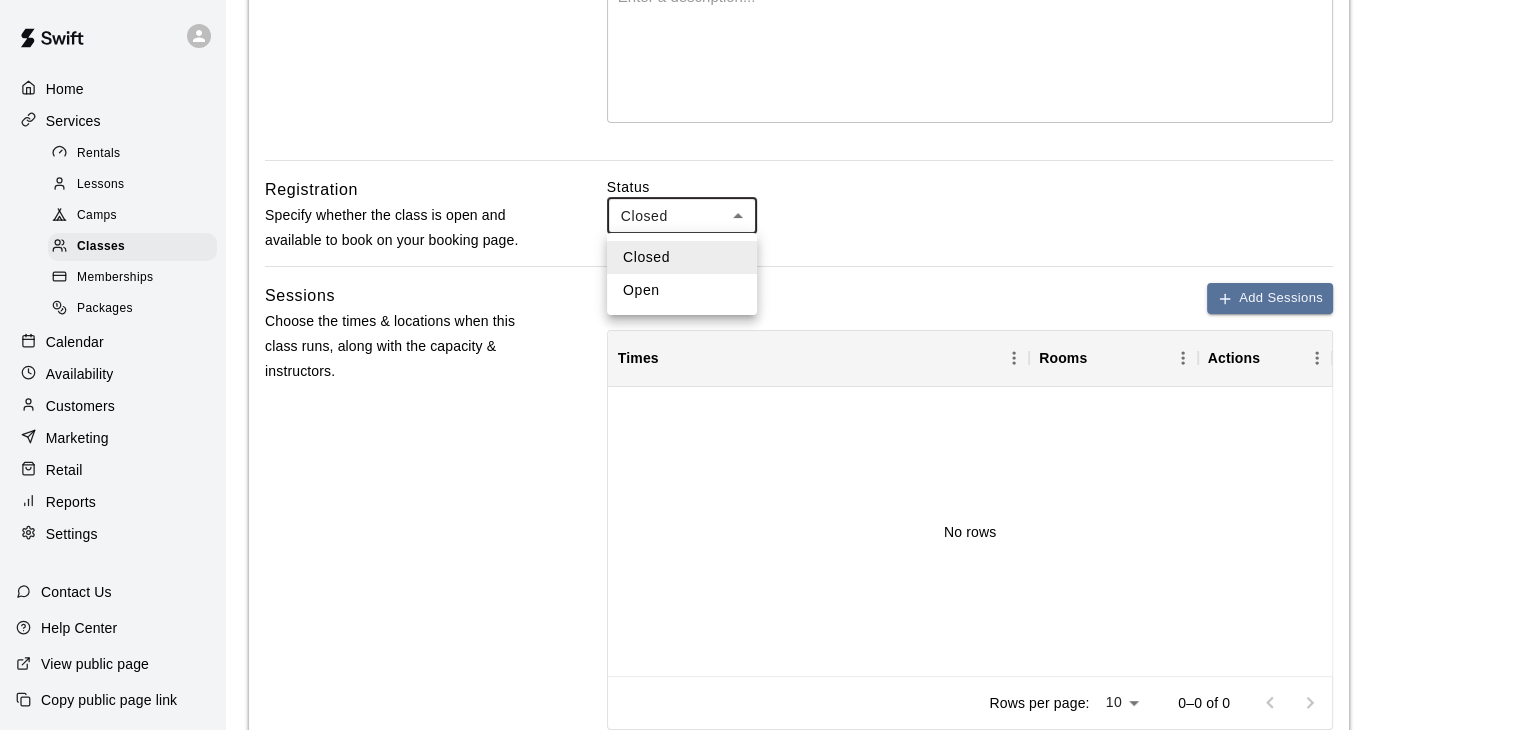 click on "[FIRST] [LAST]" at bounding box center [760, 324] 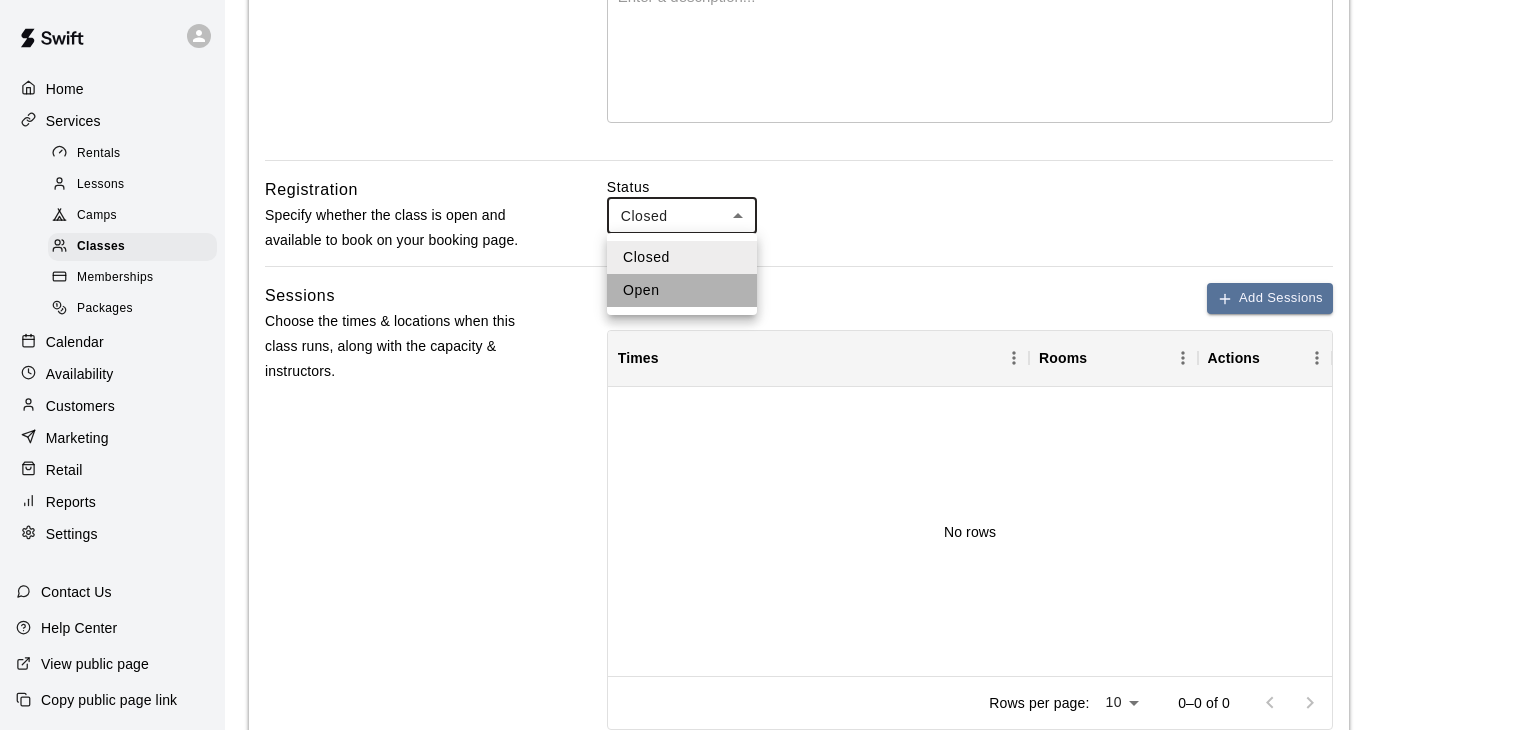 click on "Open" at bounding box center [682, 290] 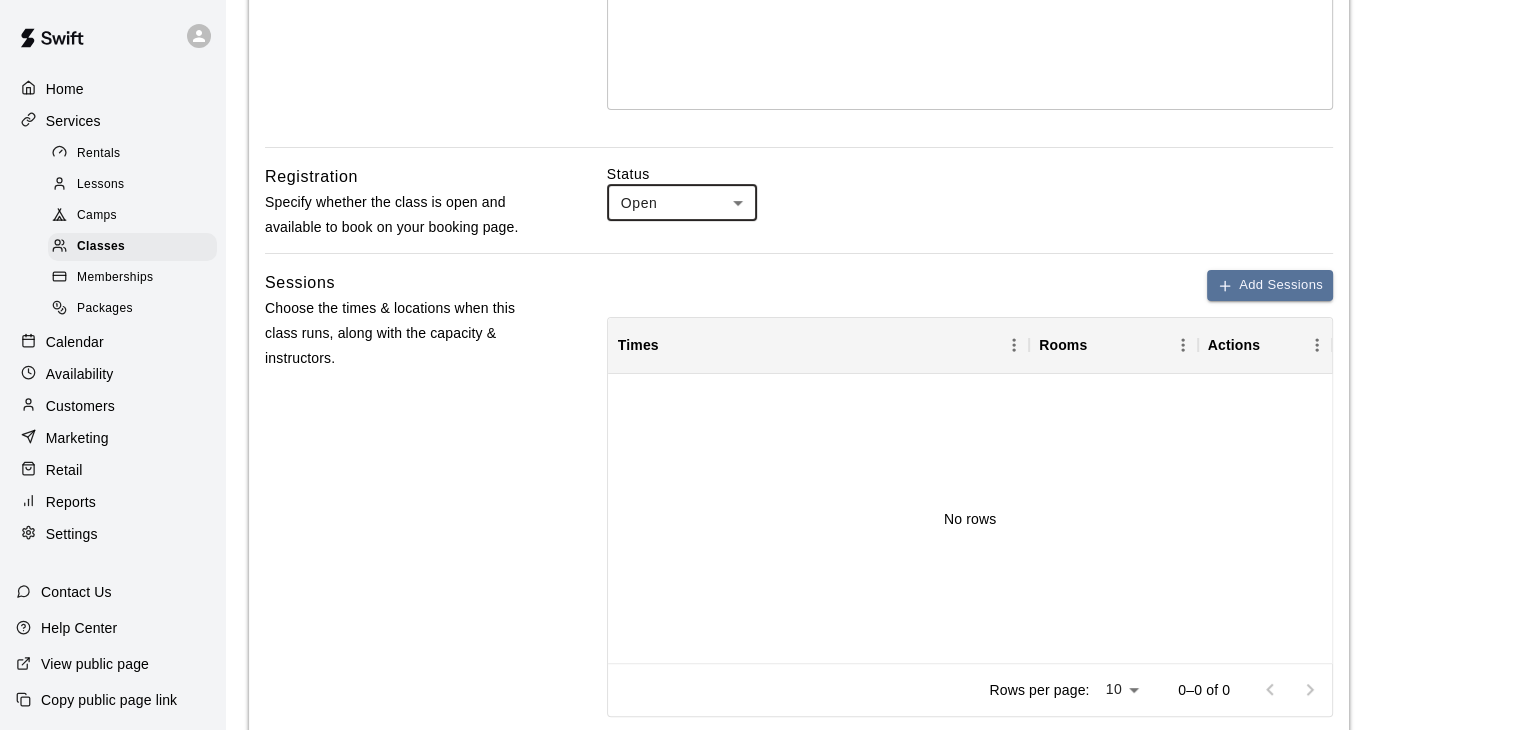 scroll, scrollTop: 700, scrollLeft: 0, axis: vertical 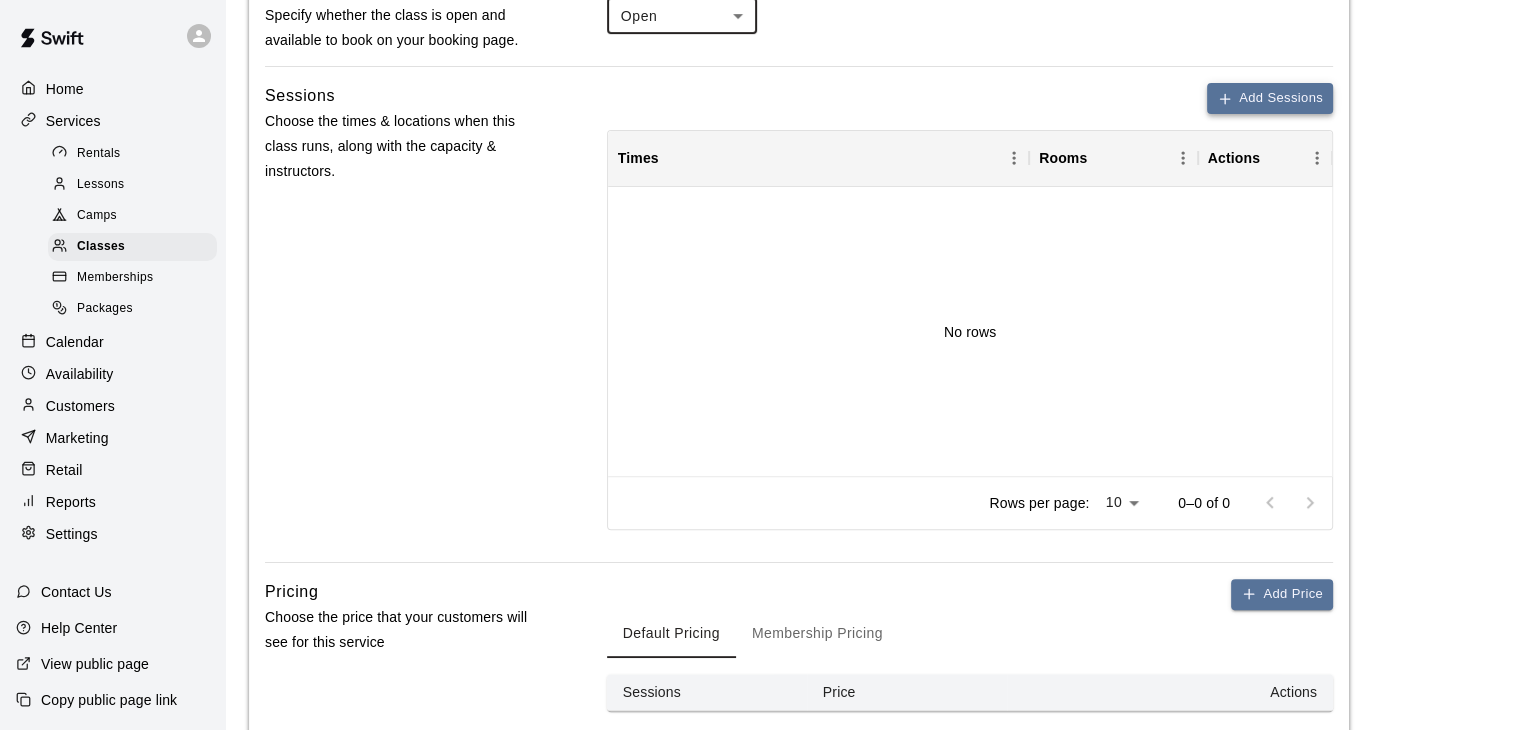 click on "Add Sessions" at bounding box center (1270, 98) 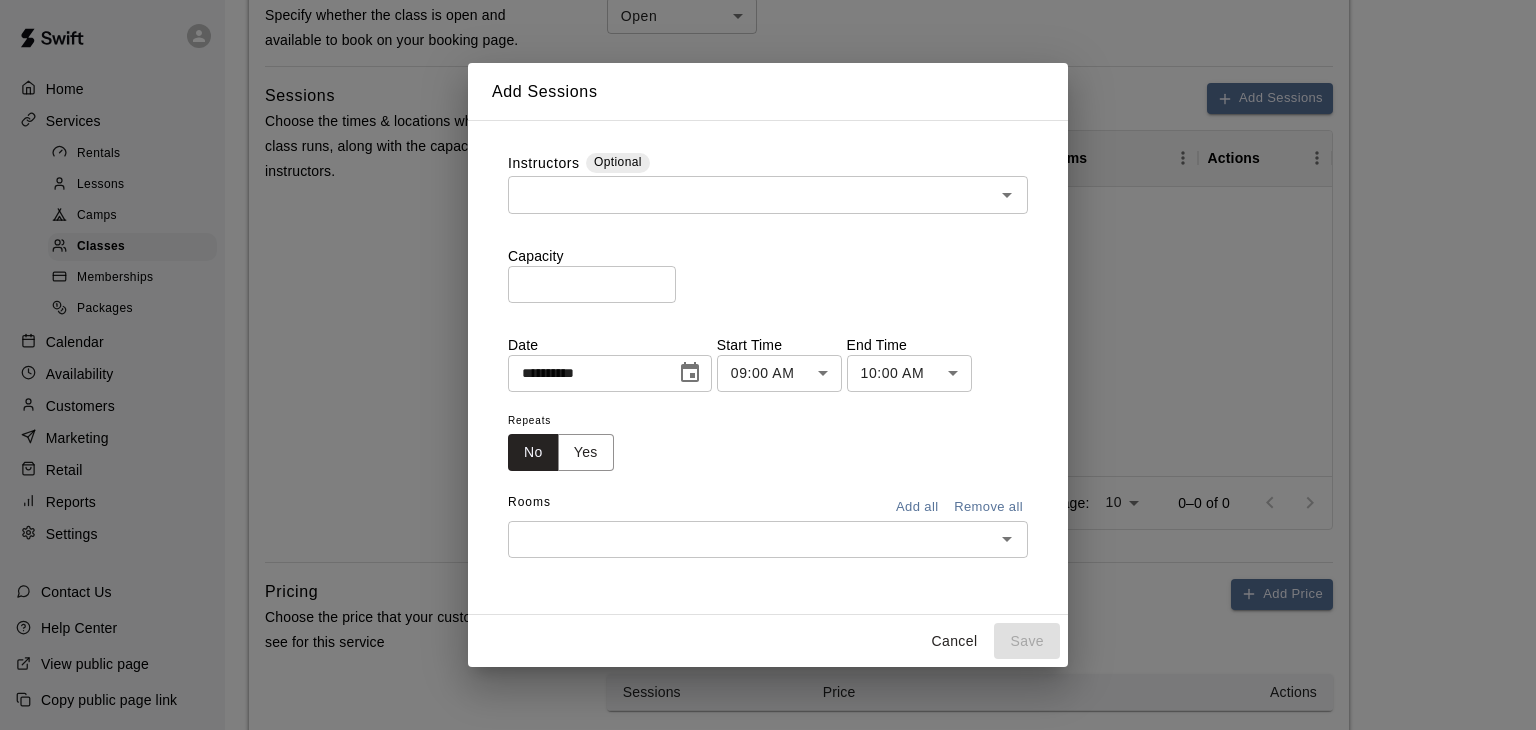 click on "Cancel" at bounding box center (954, 641) 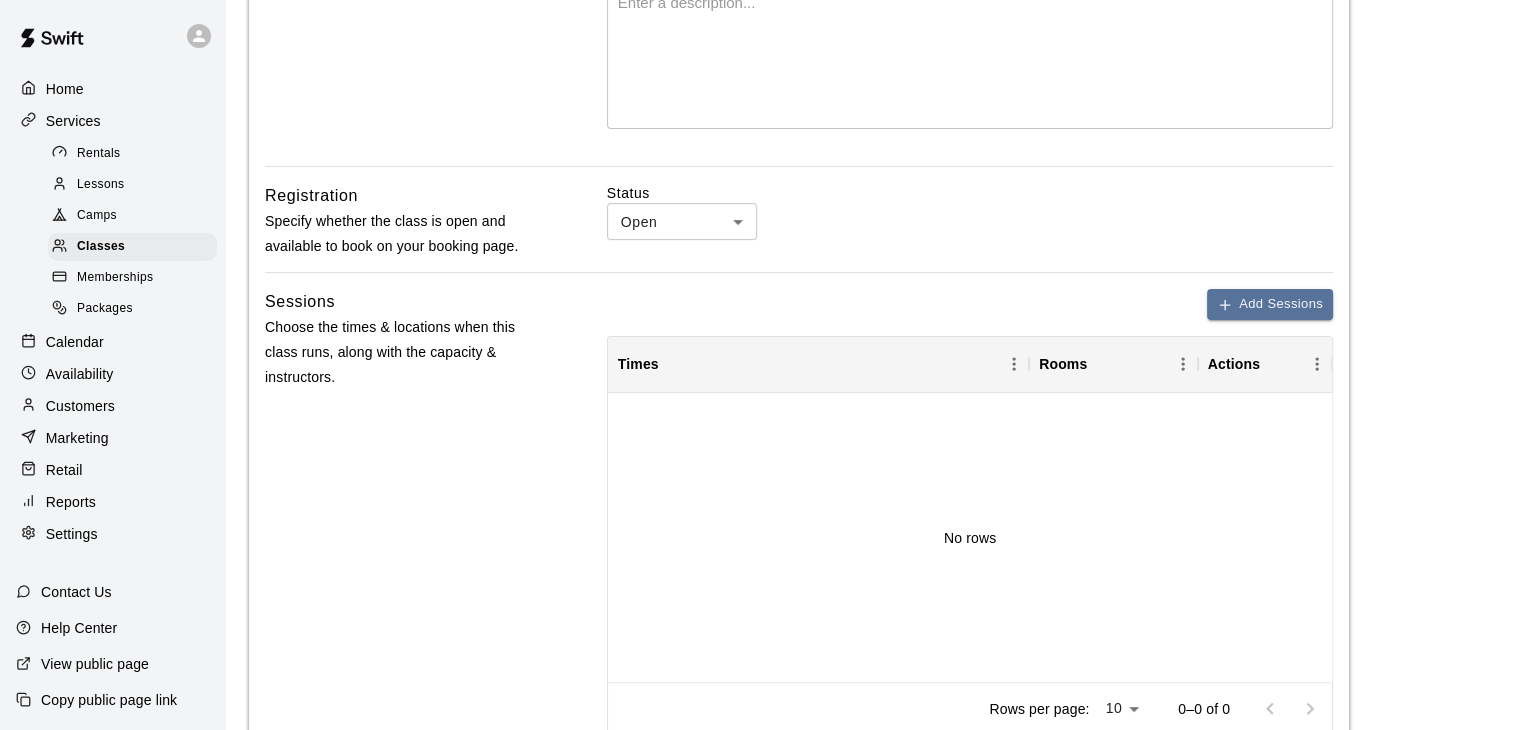 scroll, scrollTop: 500, scrollLeft: 0, axis: vertical 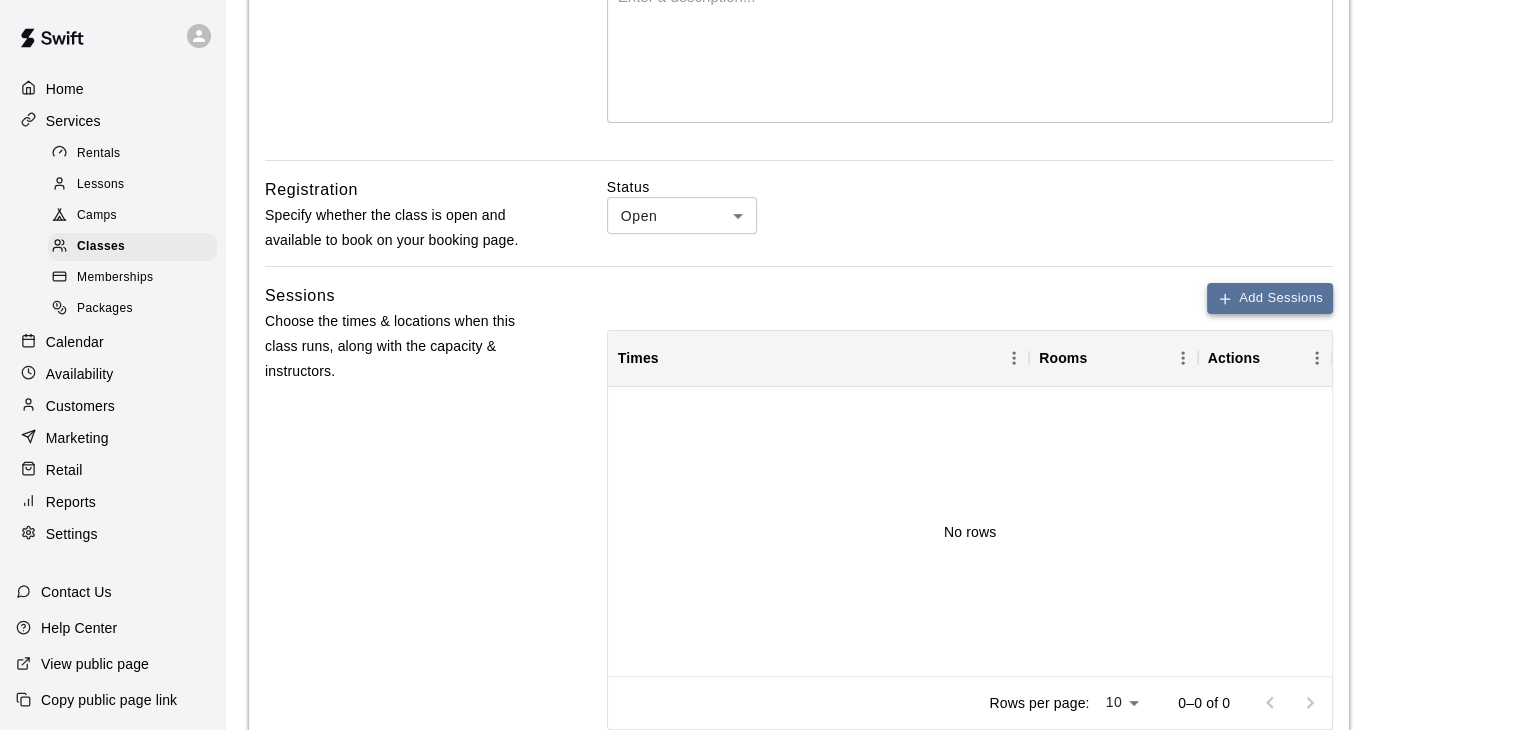 click on "Add Sessions" at bounding box center [1270, 298] 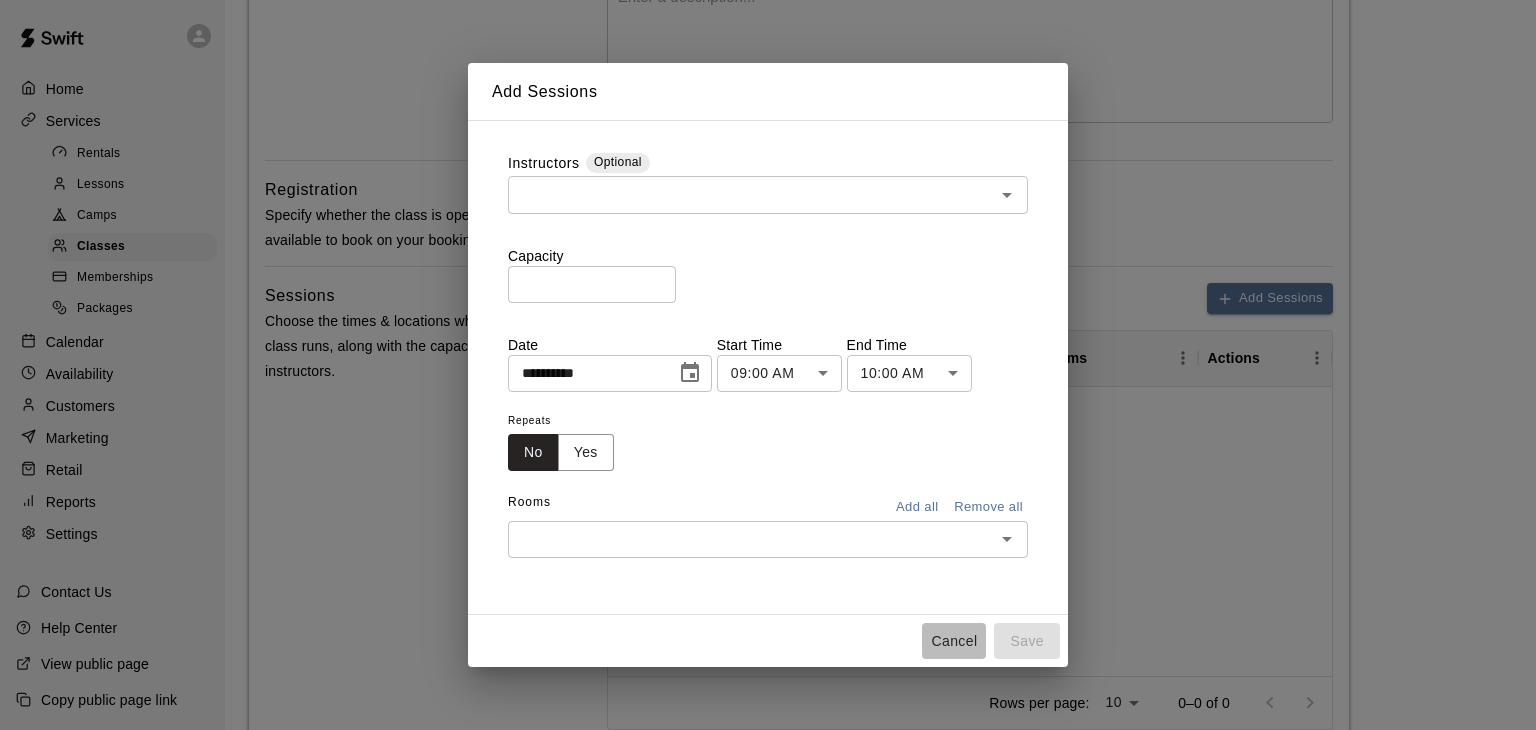 click on "Cancel" at bounding box center [954, 641] 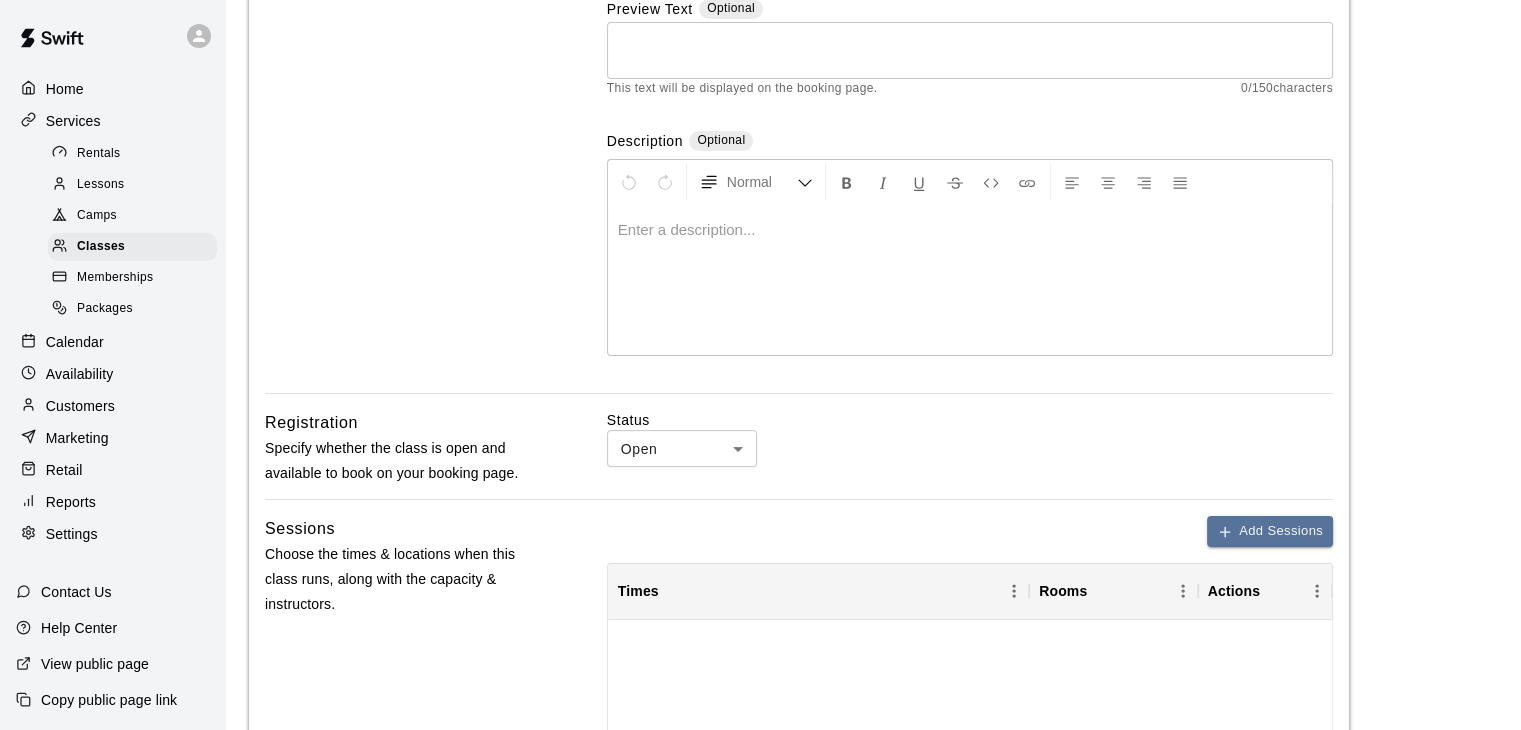 scroll, scrollTop: 0, scrollLeft: 0, axis: both 